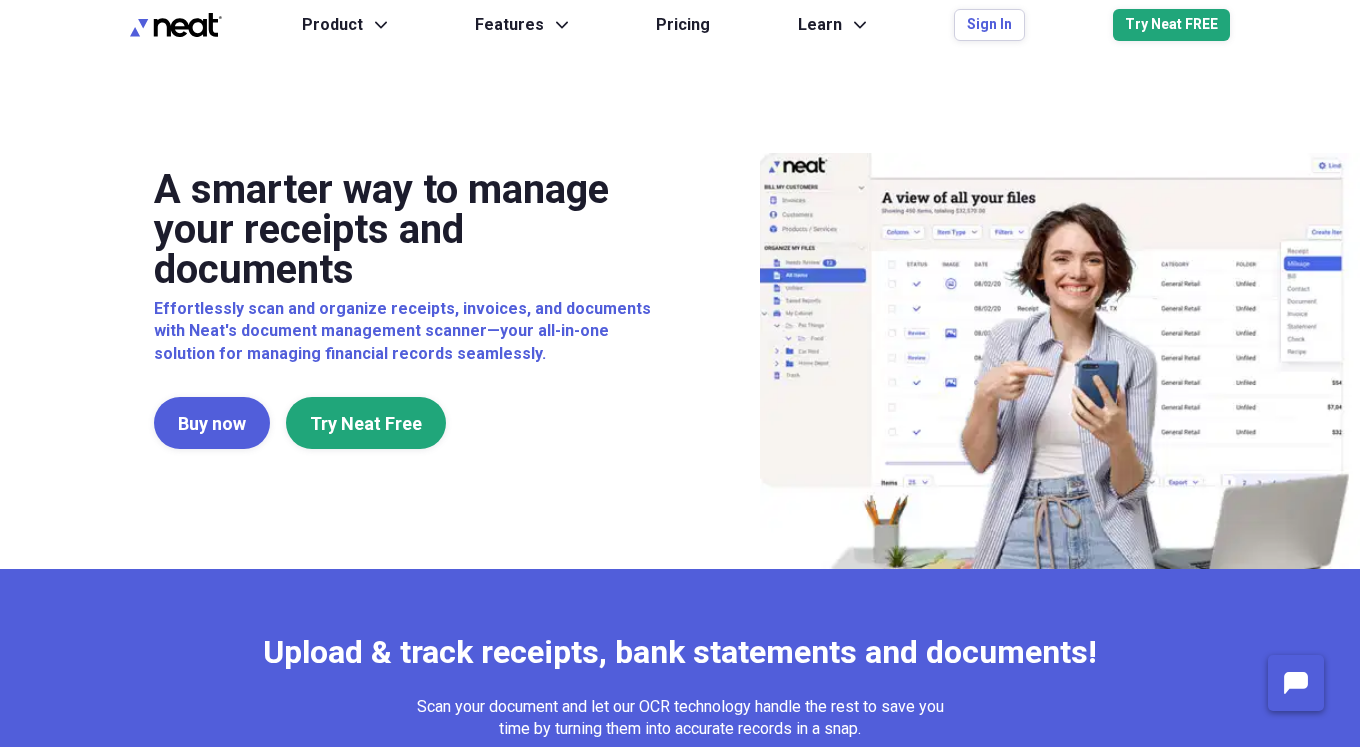 scroll, scrollTop: 0, scrollLeft: 0, axis: both 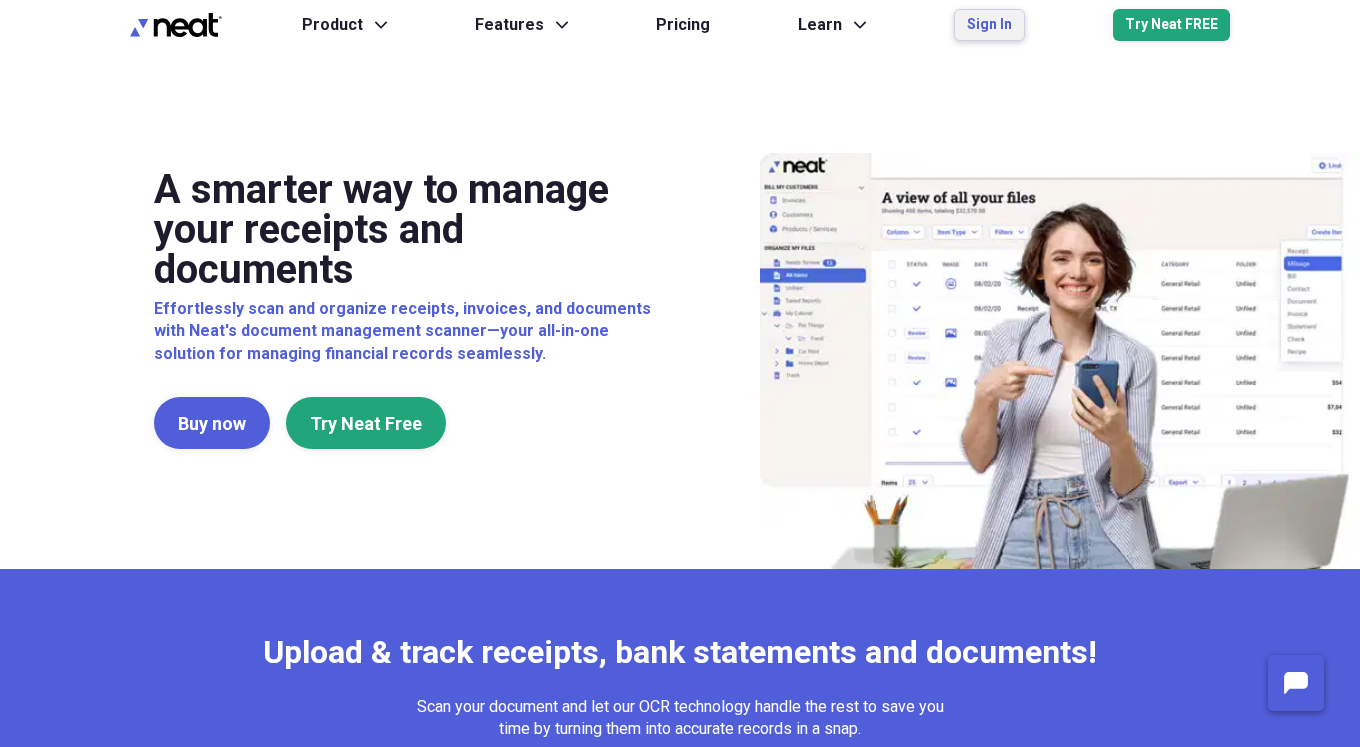 click on "Sign In" at bounding box center [989, 25] 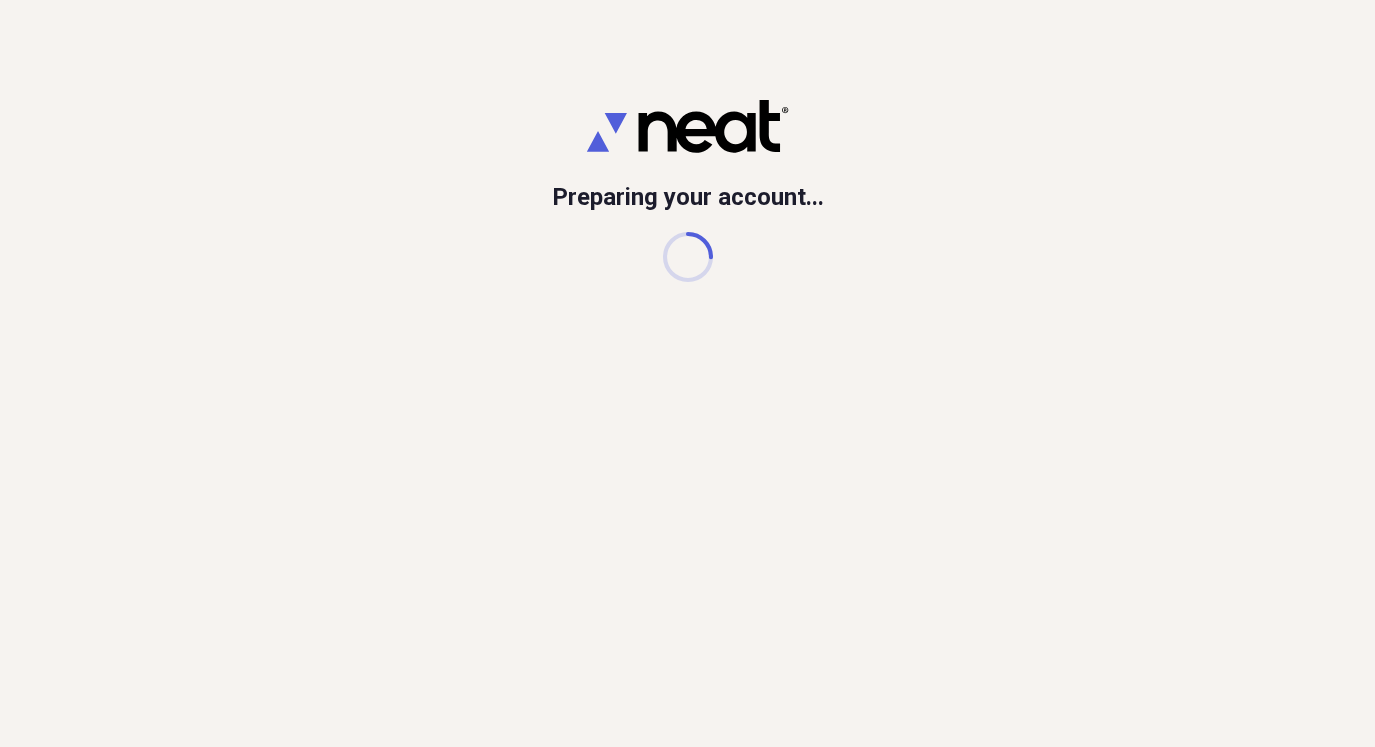 scroll, scrollTop: 0, scrollLeft: 0, axis: both 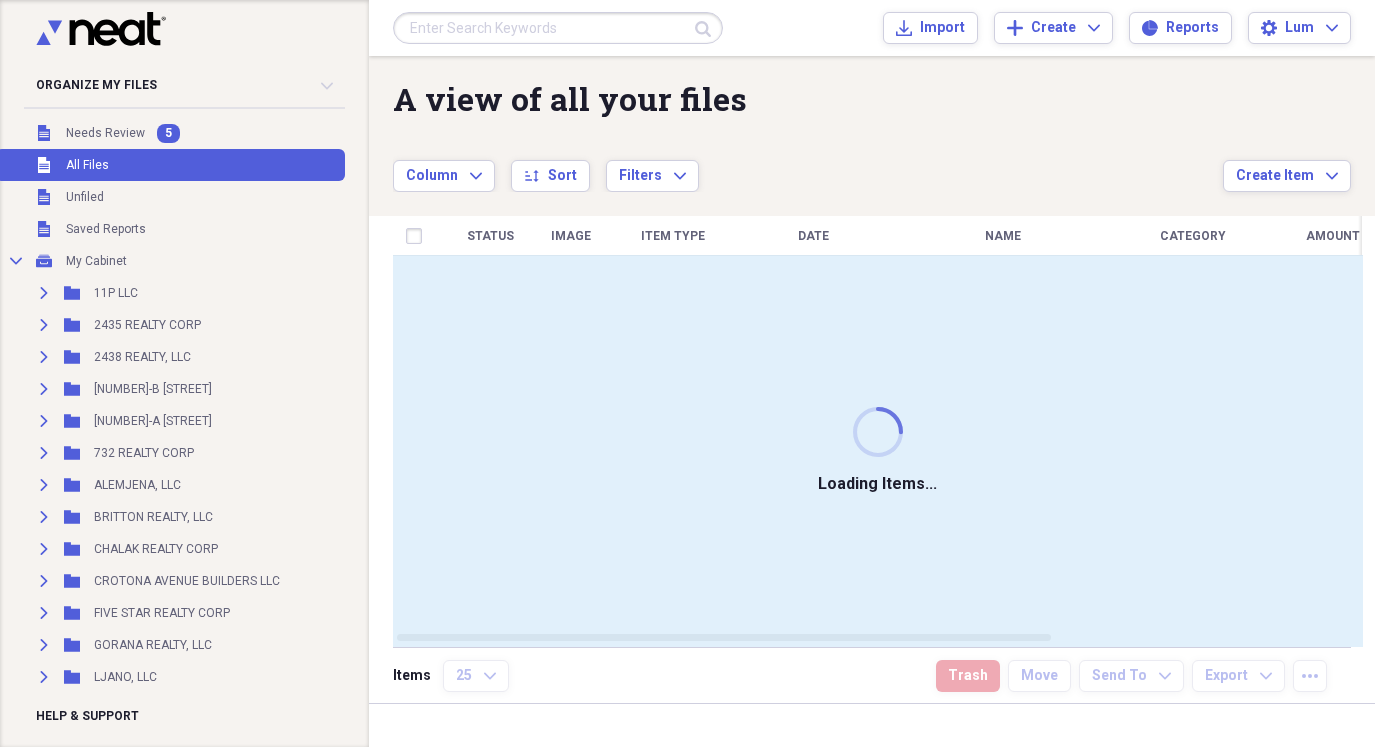 drag, startPoint x: 112, startPoint y: 151, endPoint x: 116, endPoint y: 165, distance: 14.56022 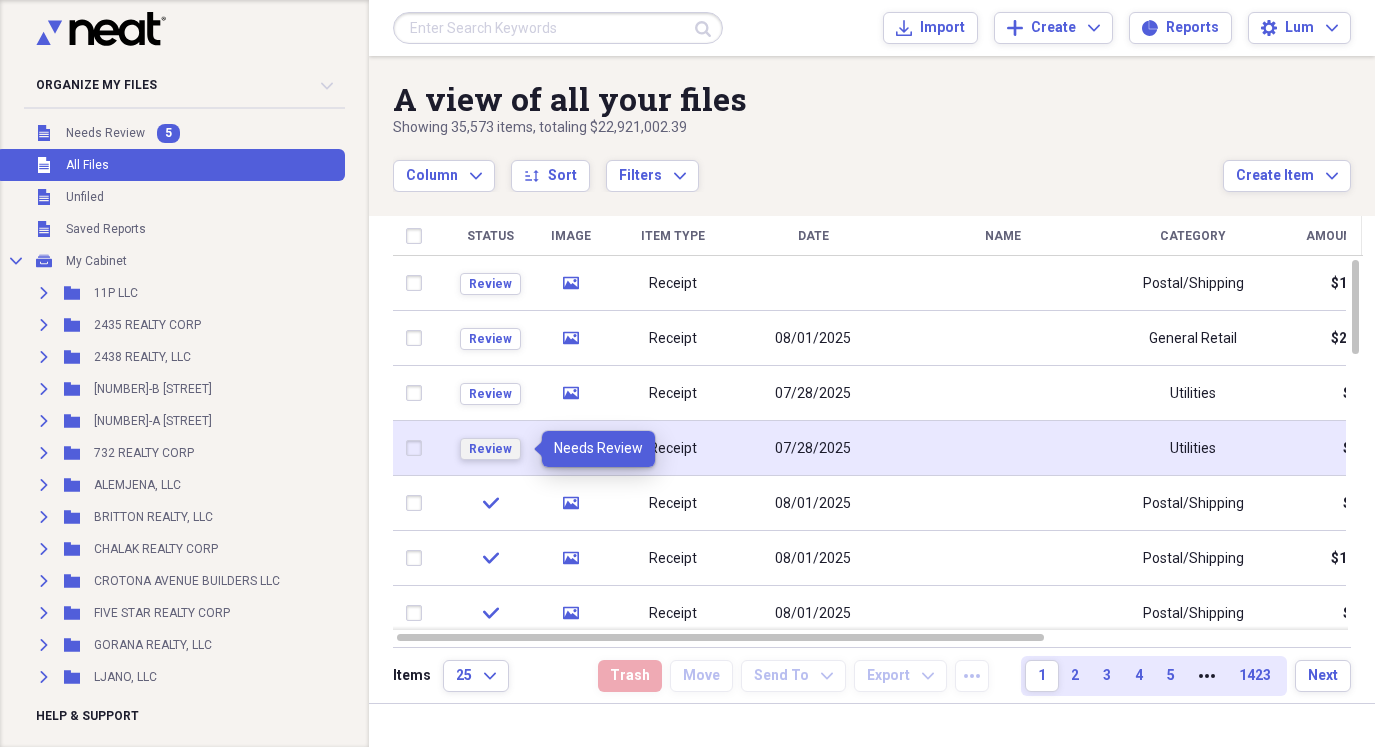 click on "Review" at bounding box center (490, 449) 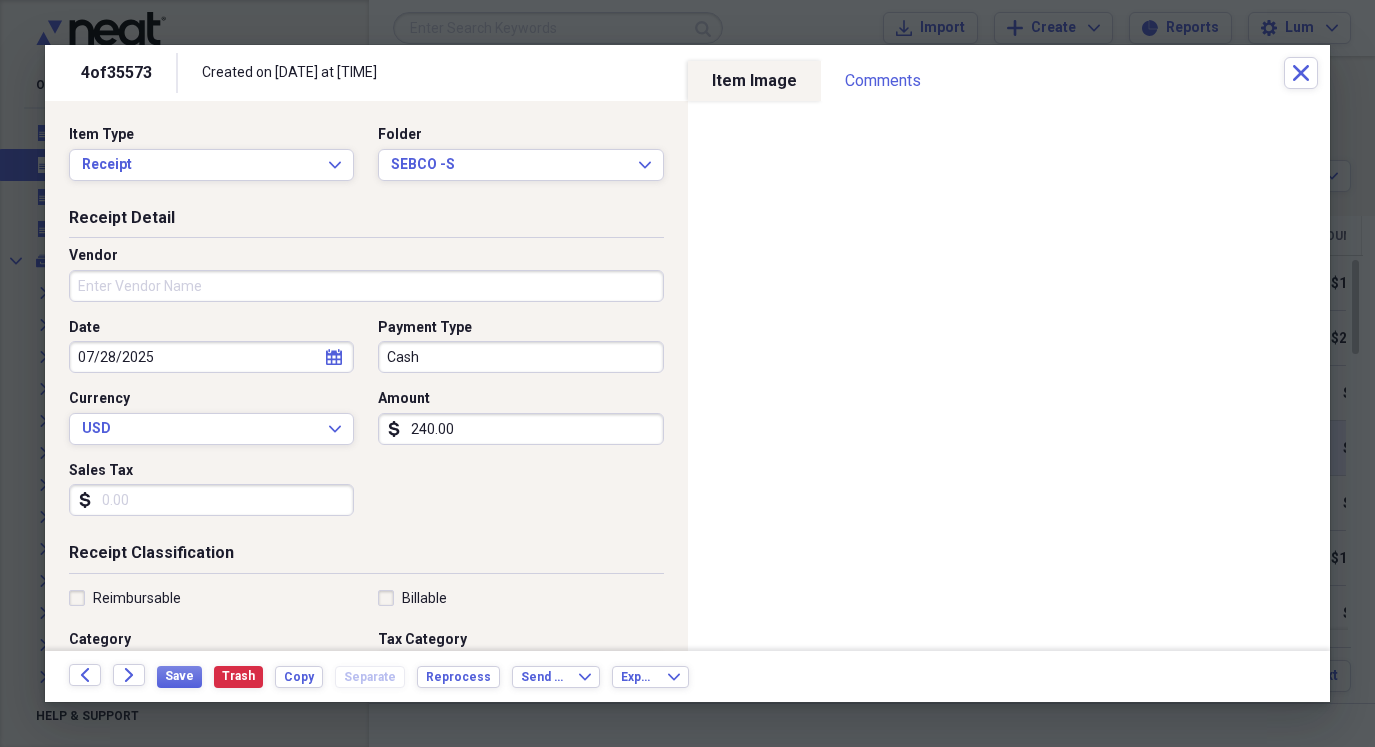 drag, startPoint x: 484, startPoint y: 365, endPoint x: 484, endPoint y: 350, distance: 15 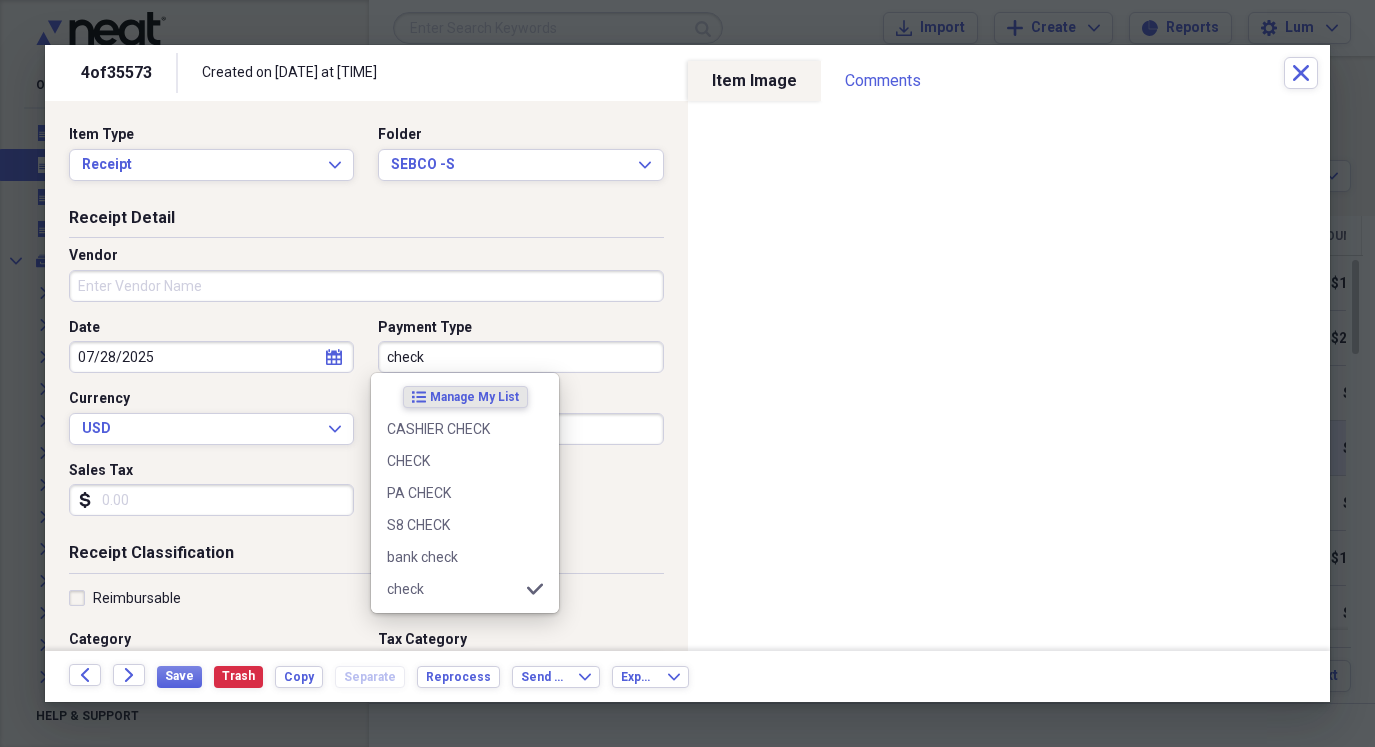 type on "check" 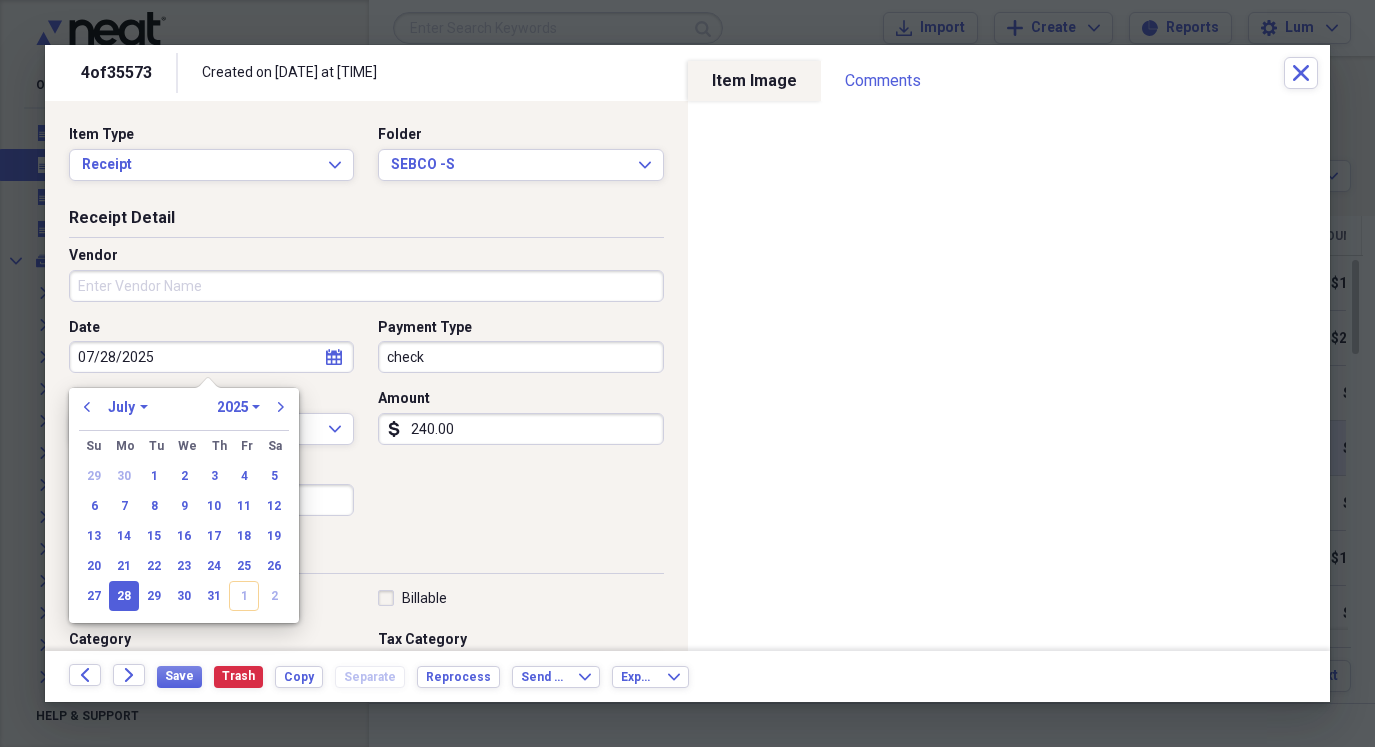 drag, startPoint x: 262, startPoint y: 351, endPoint x: 212, endPoint y: 427, distance: 90.97253 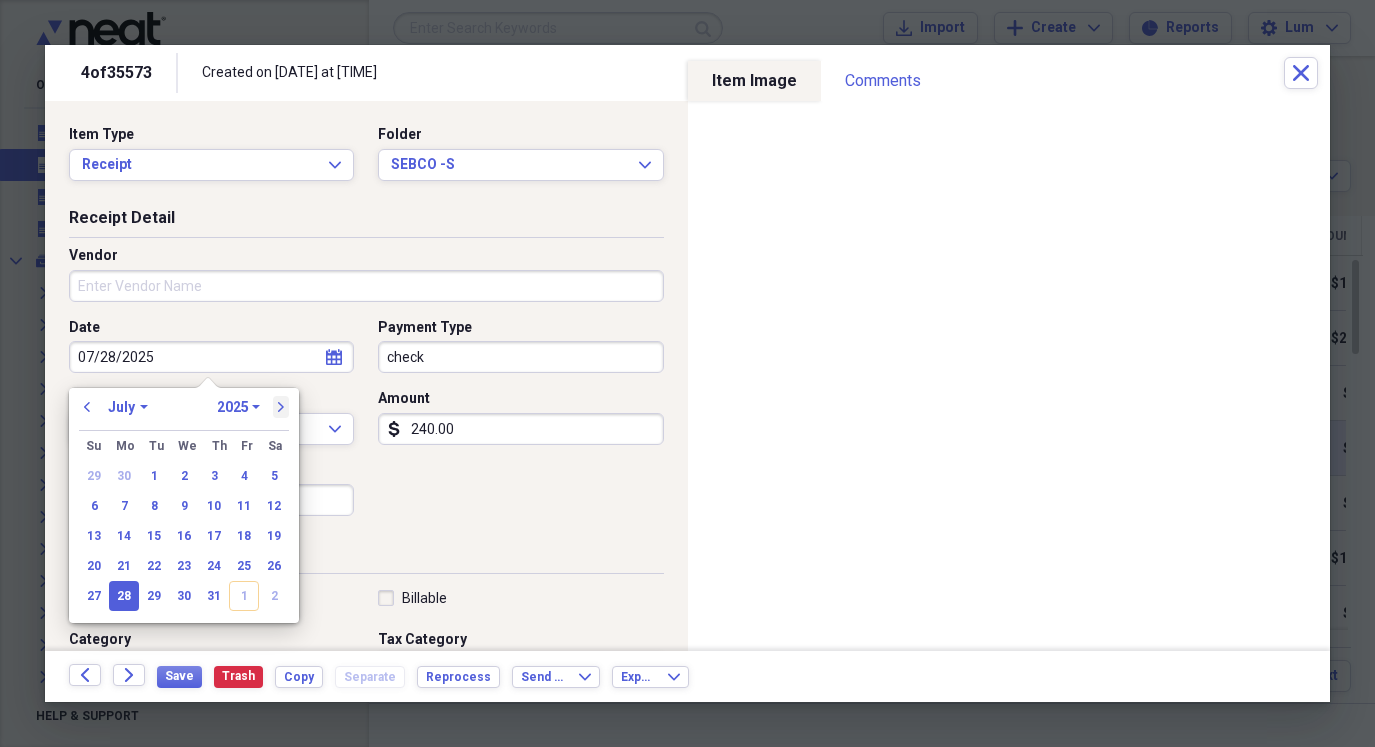 click on "next" at bounding box center (281, 407) 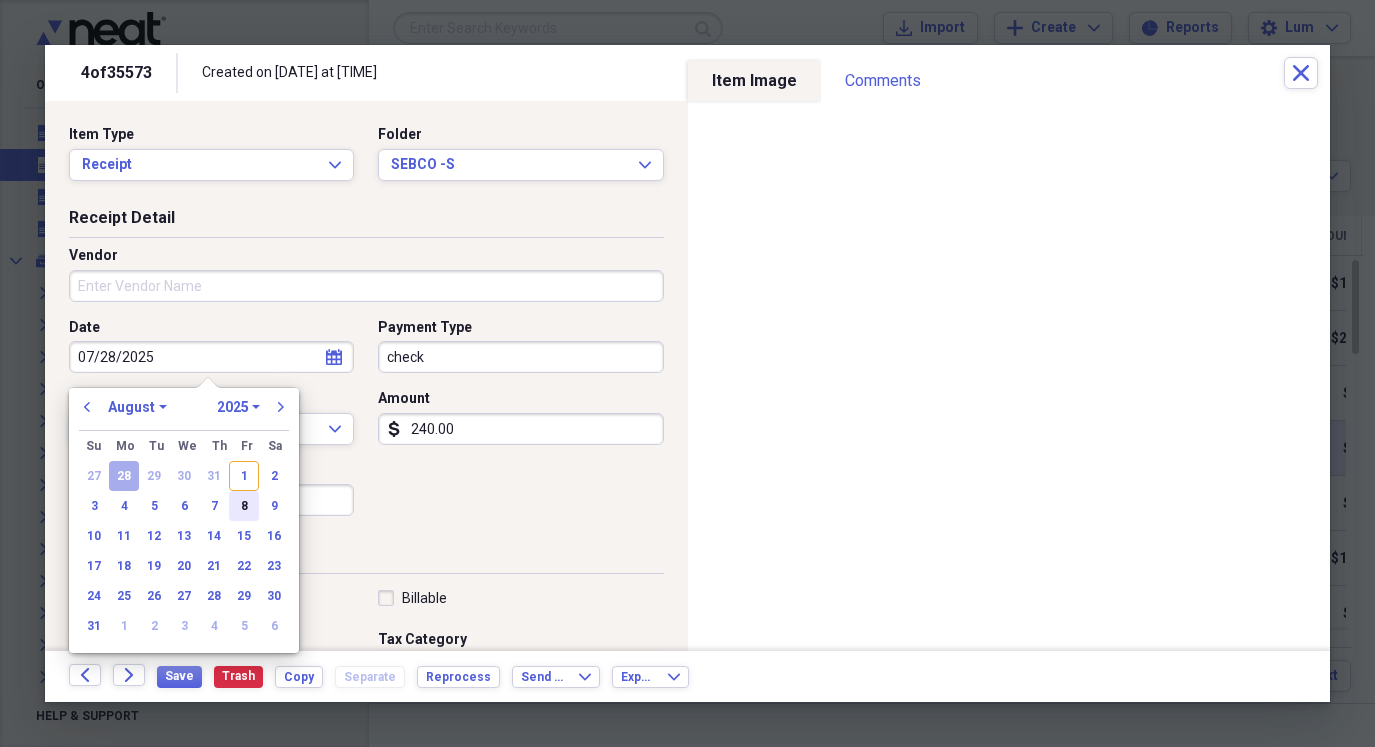 drag, startPoint x: 242, startPoint y: 477, endPoint x: 235, endPoint y: 493, distance: 17.464249 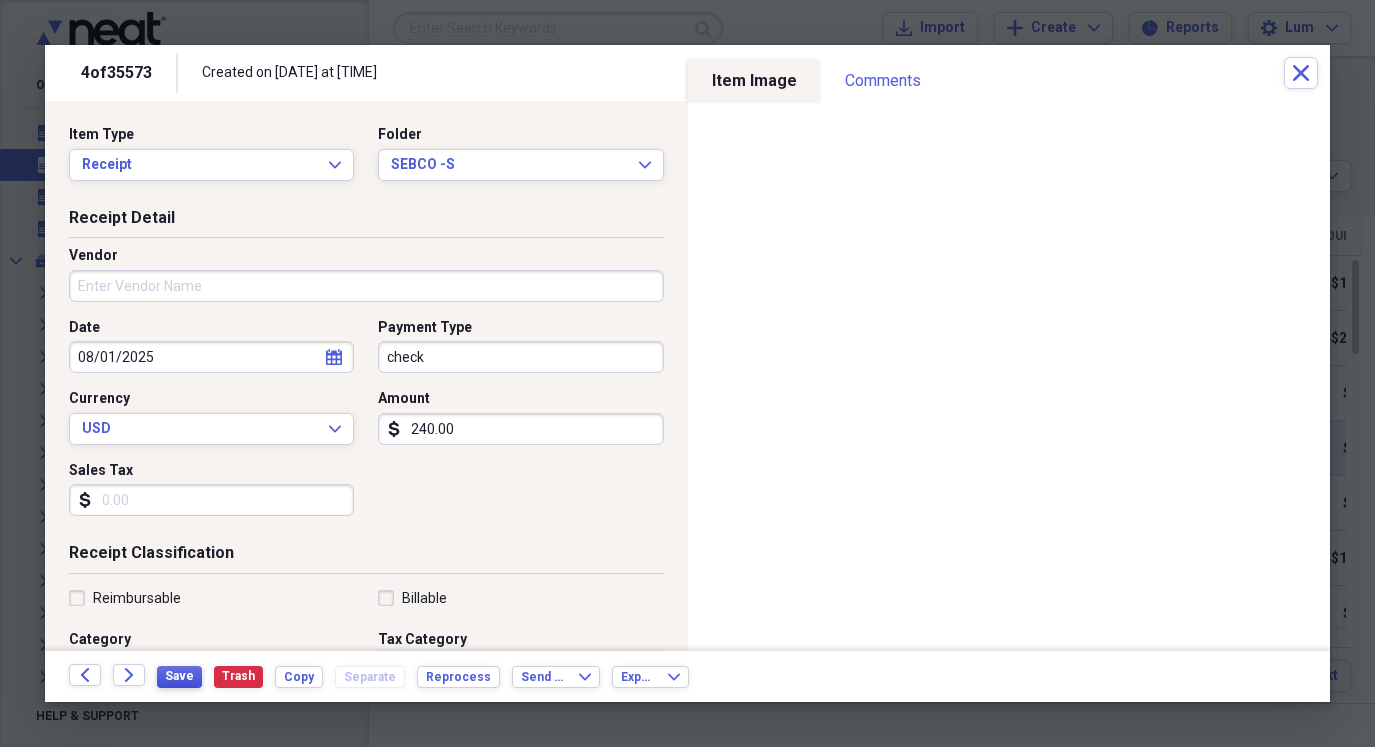 click on "Save" at bounding box center [179, 677] 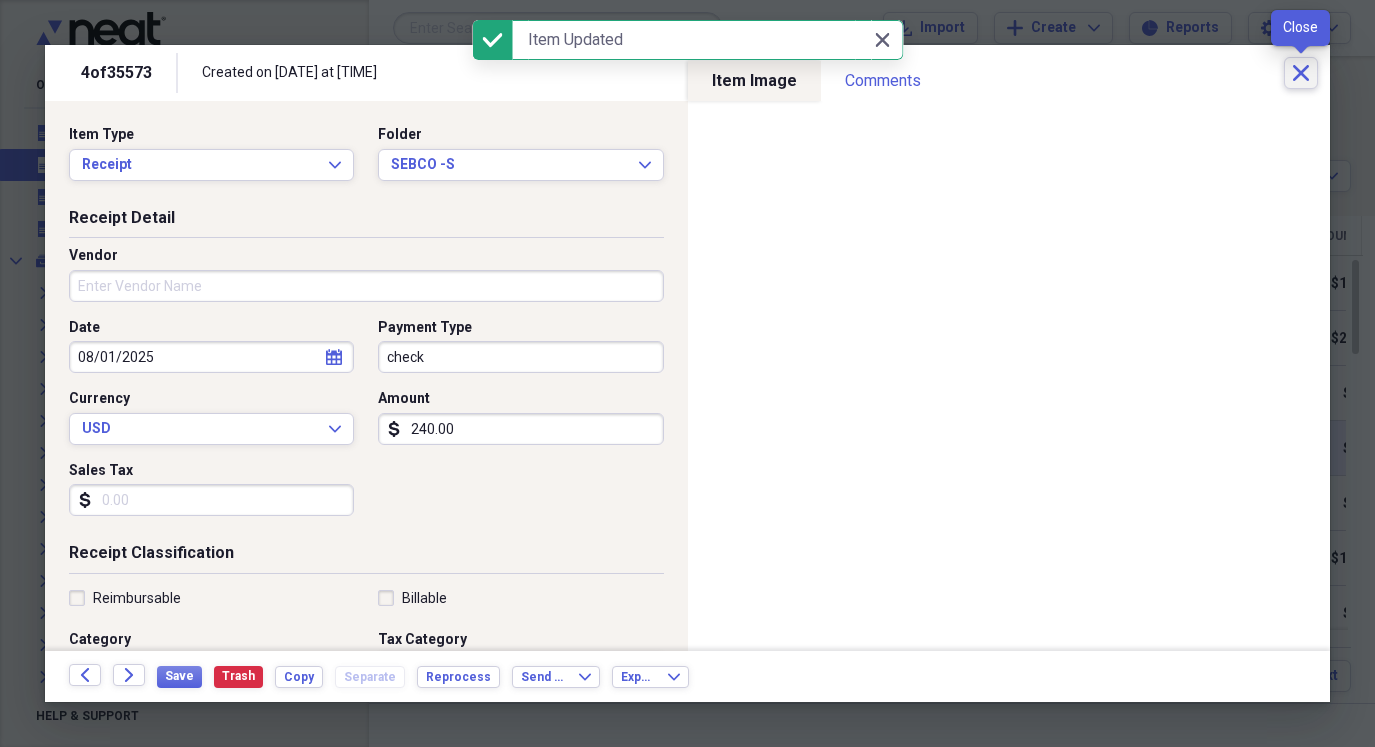click on "Close" 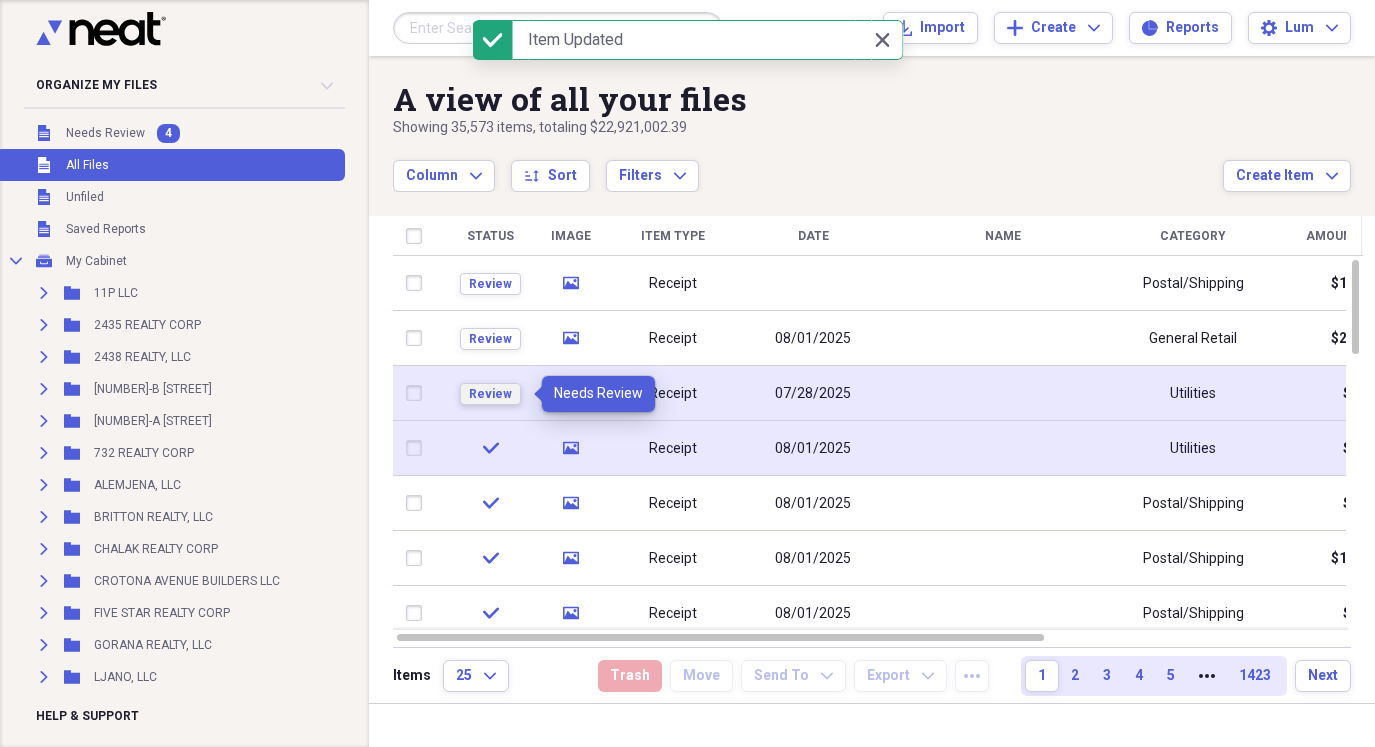 click on "Review" at bounding box center (490, 394) 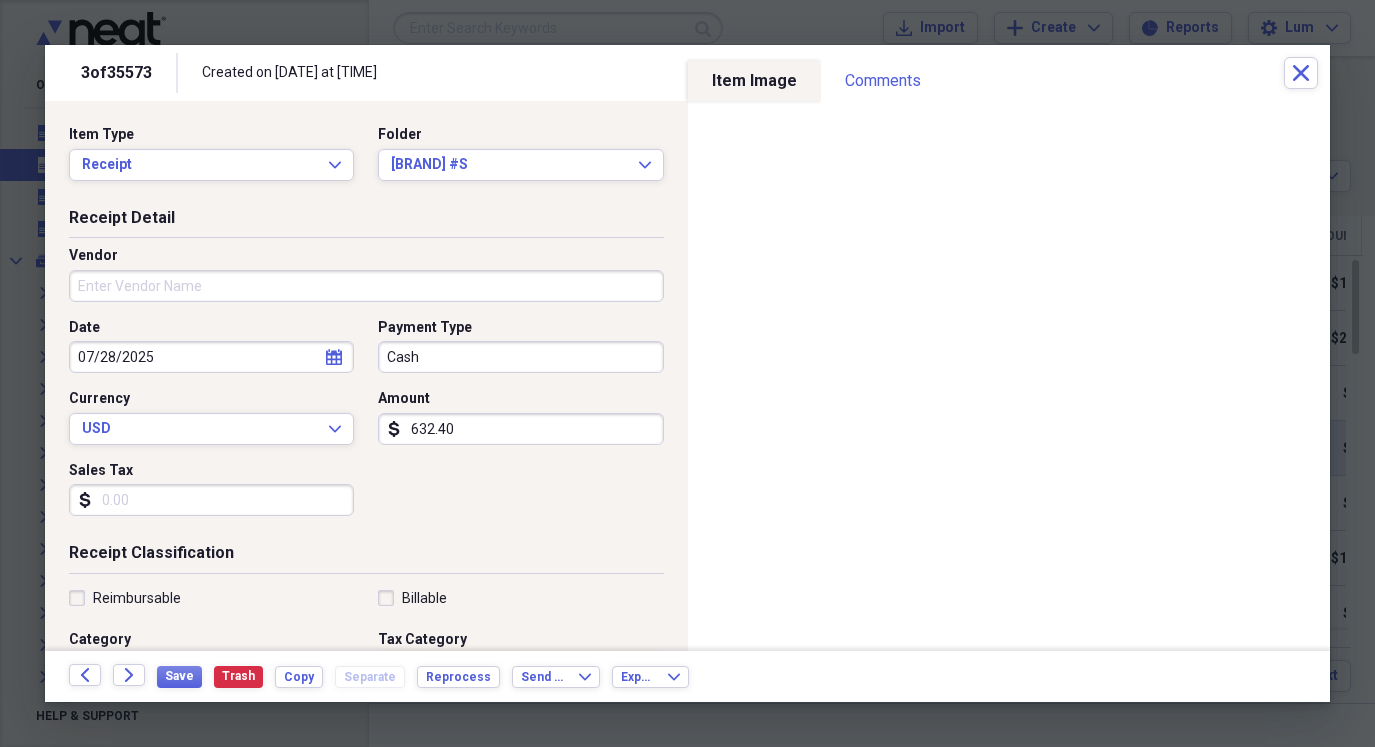 click on "Cash" at bounding box center (520, 357) 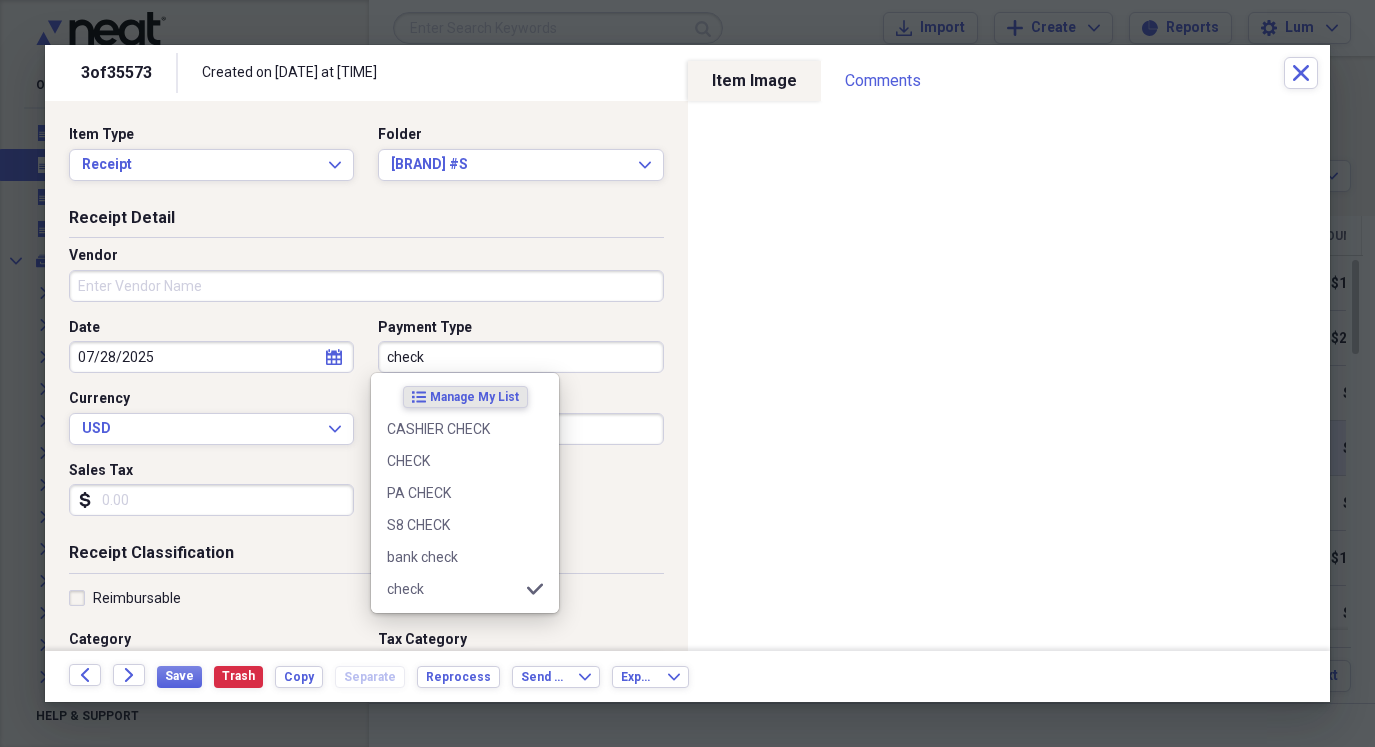 type on "check" 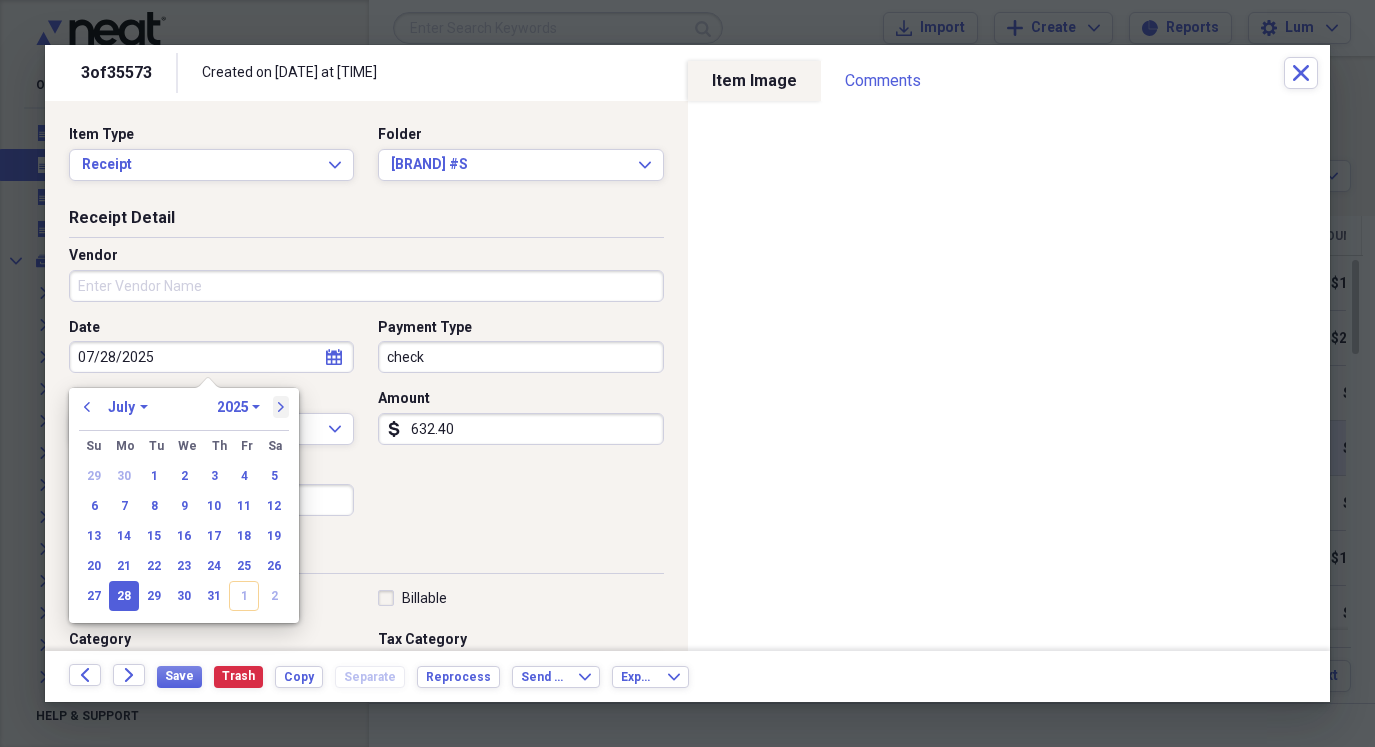 click on "next" at bounding box center [281, 407] 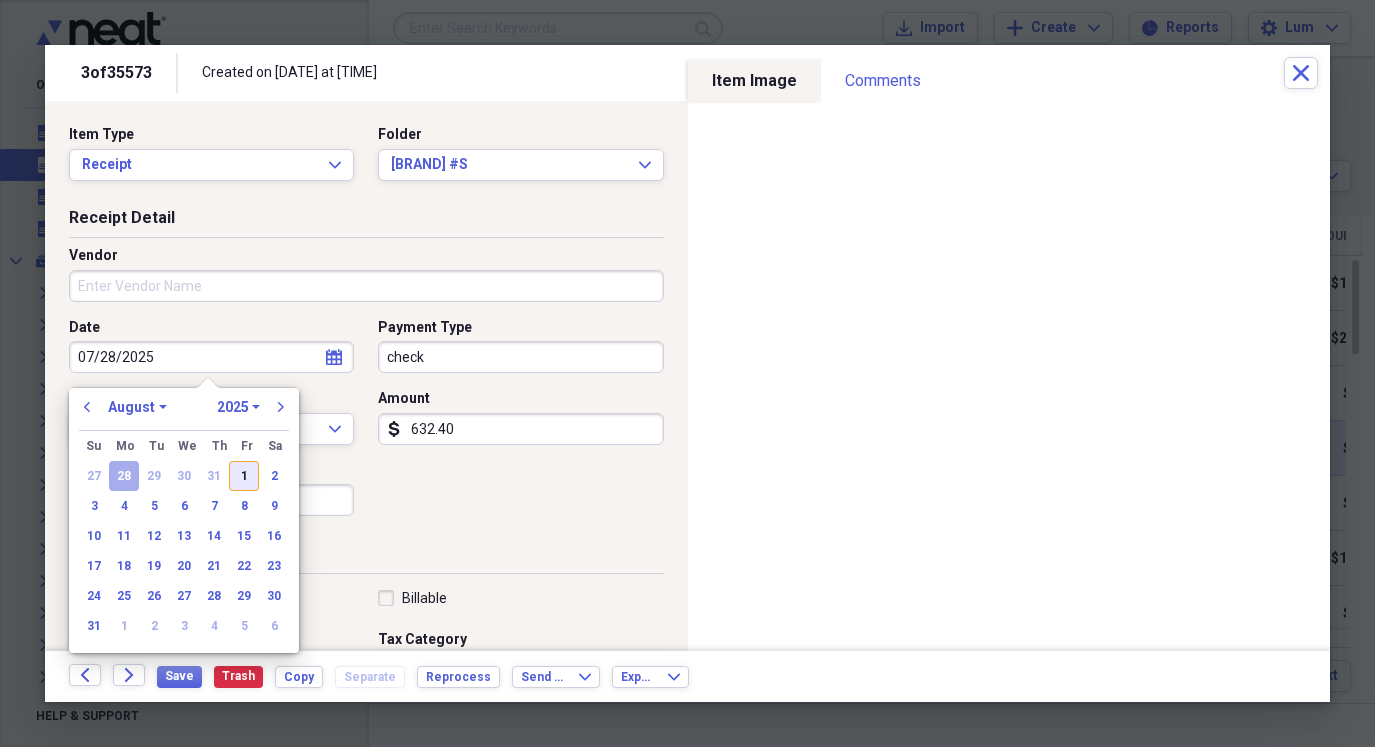 click on "1" at bounding box center (244, 476) 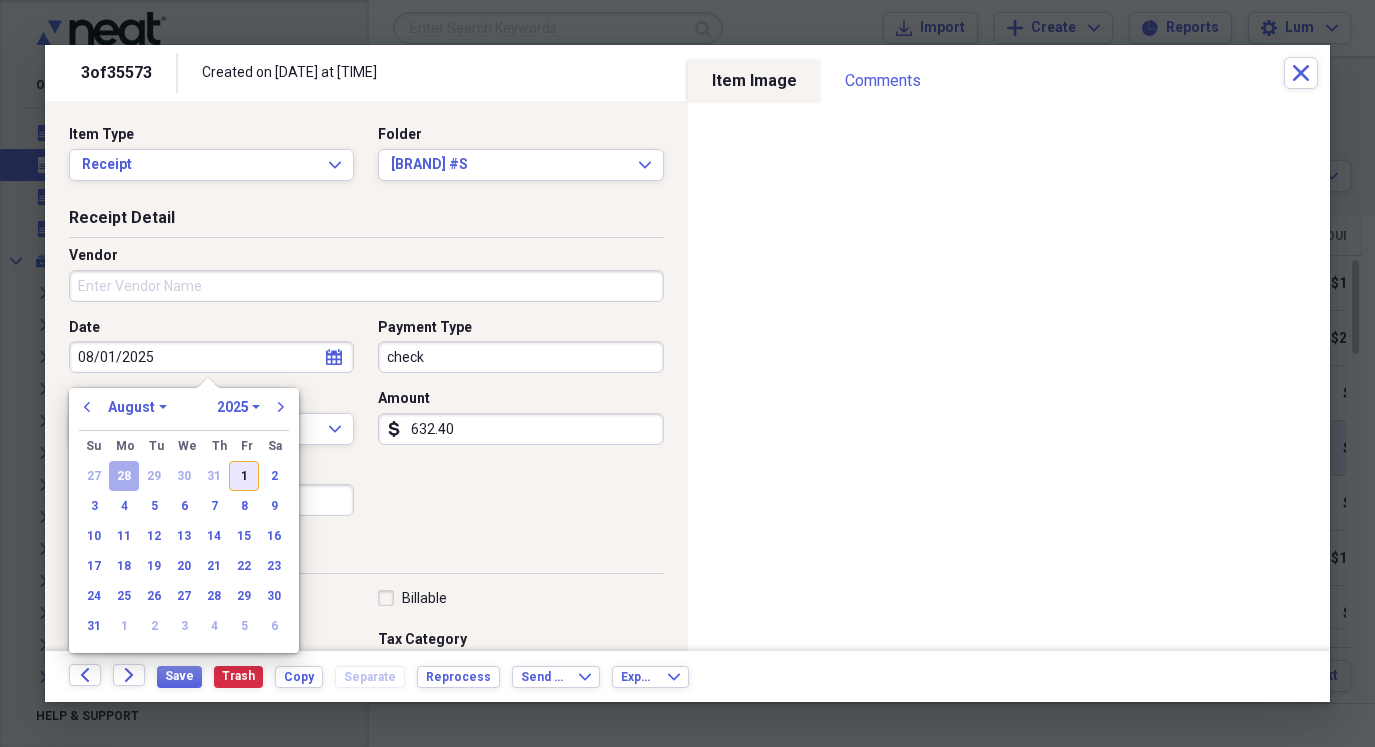 type on "08/01/2025" 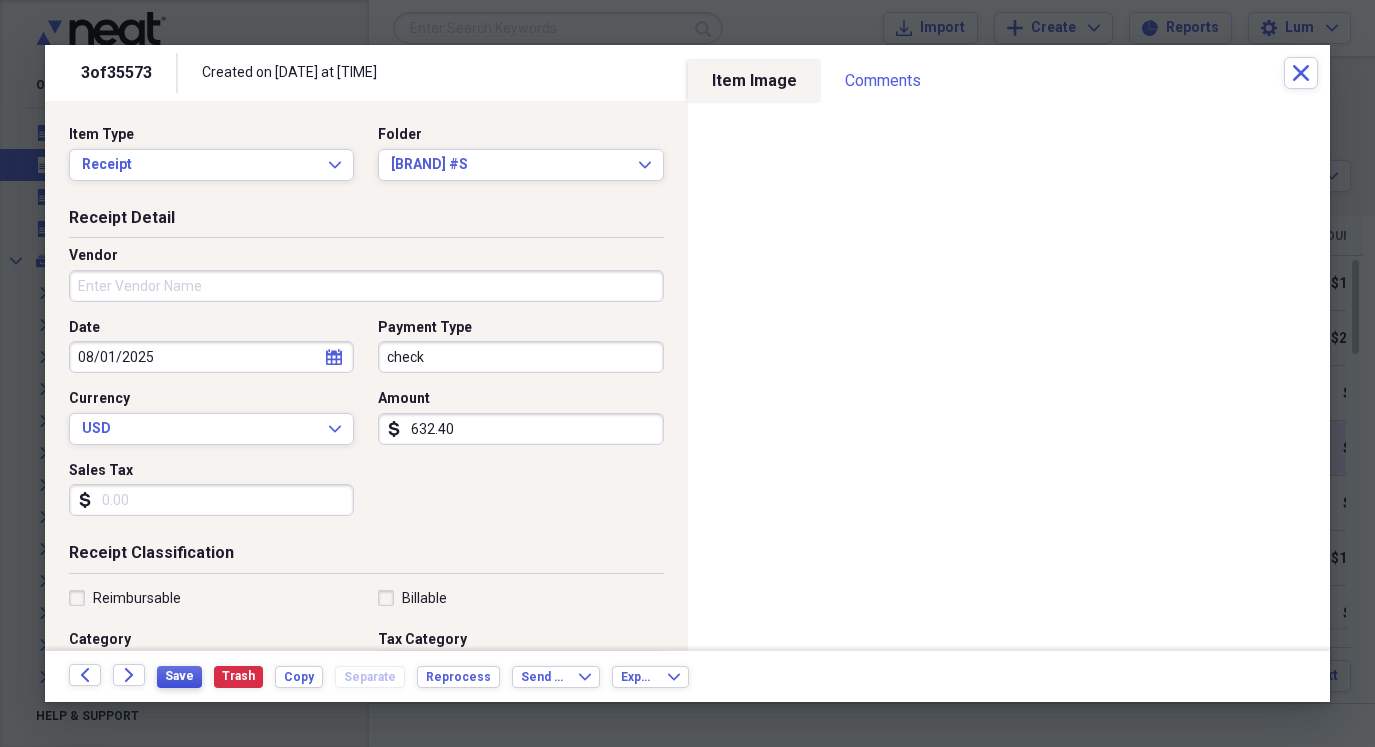 click on "Save" at bounding box center (179, 676) 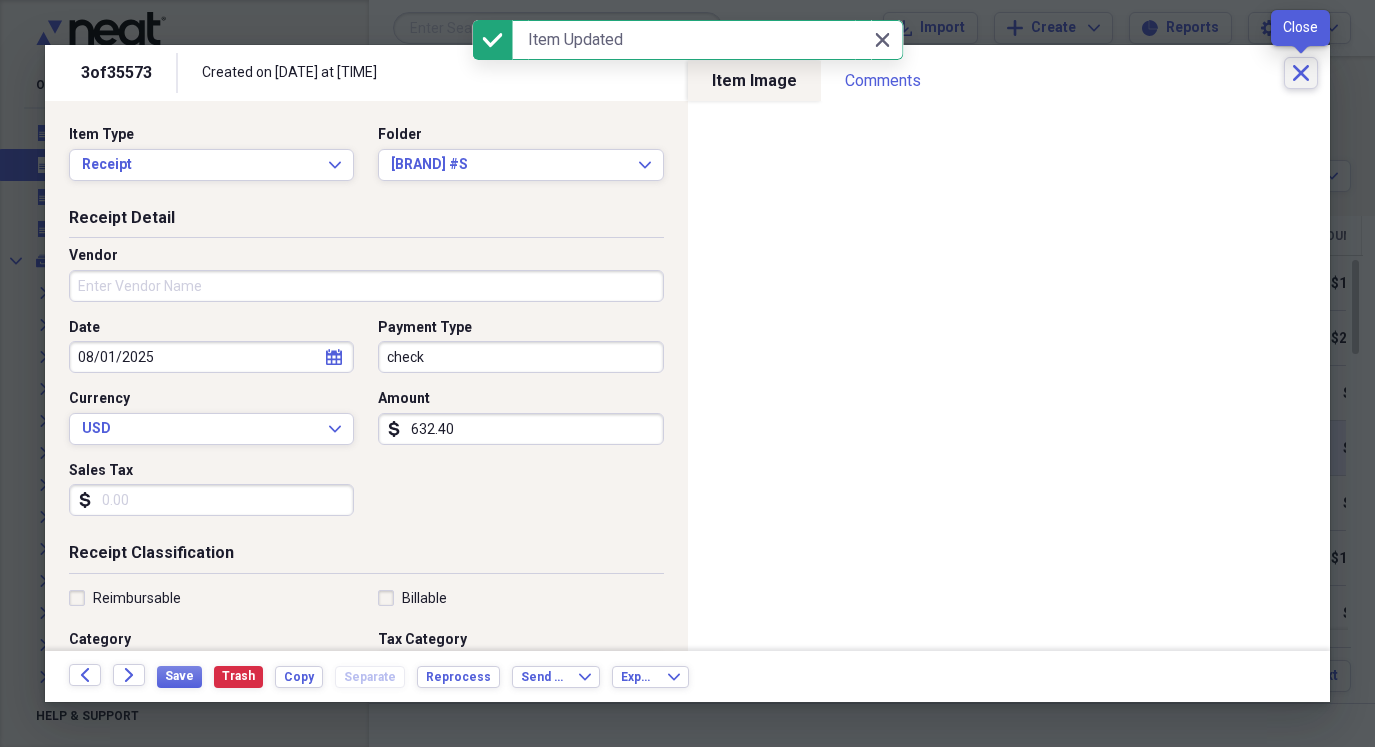 click on "Close" at bounding box center (1301, 73) 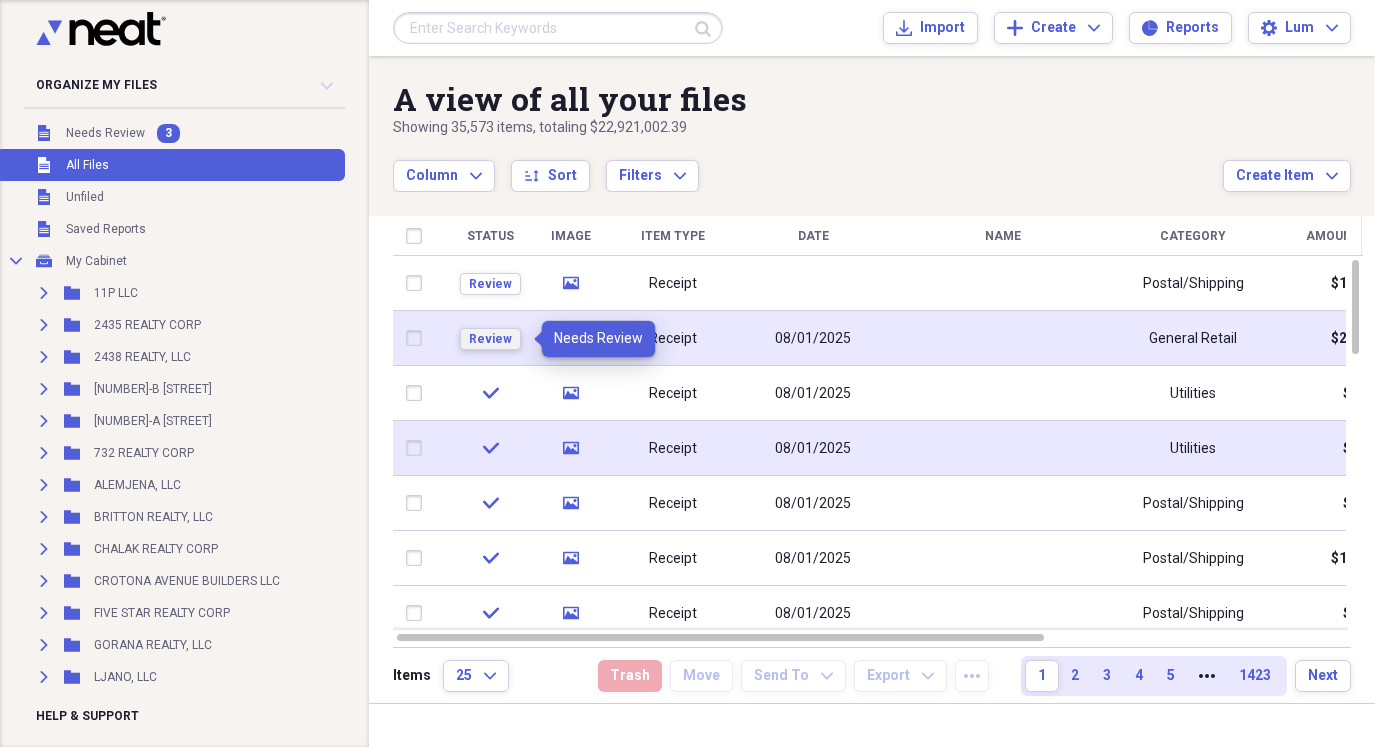 click on "Review" at bounding box center [490, 339] 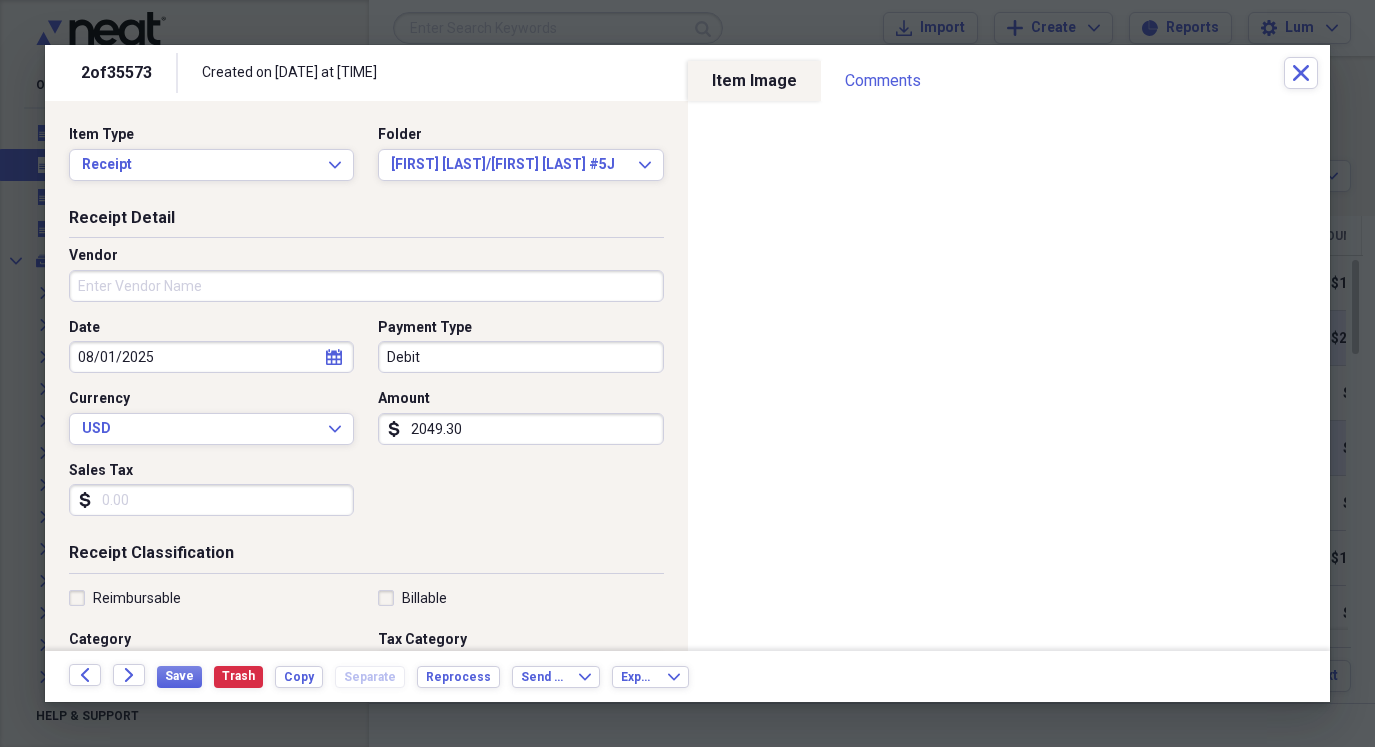 click on "2049.30" at bounding box center [520, 429] 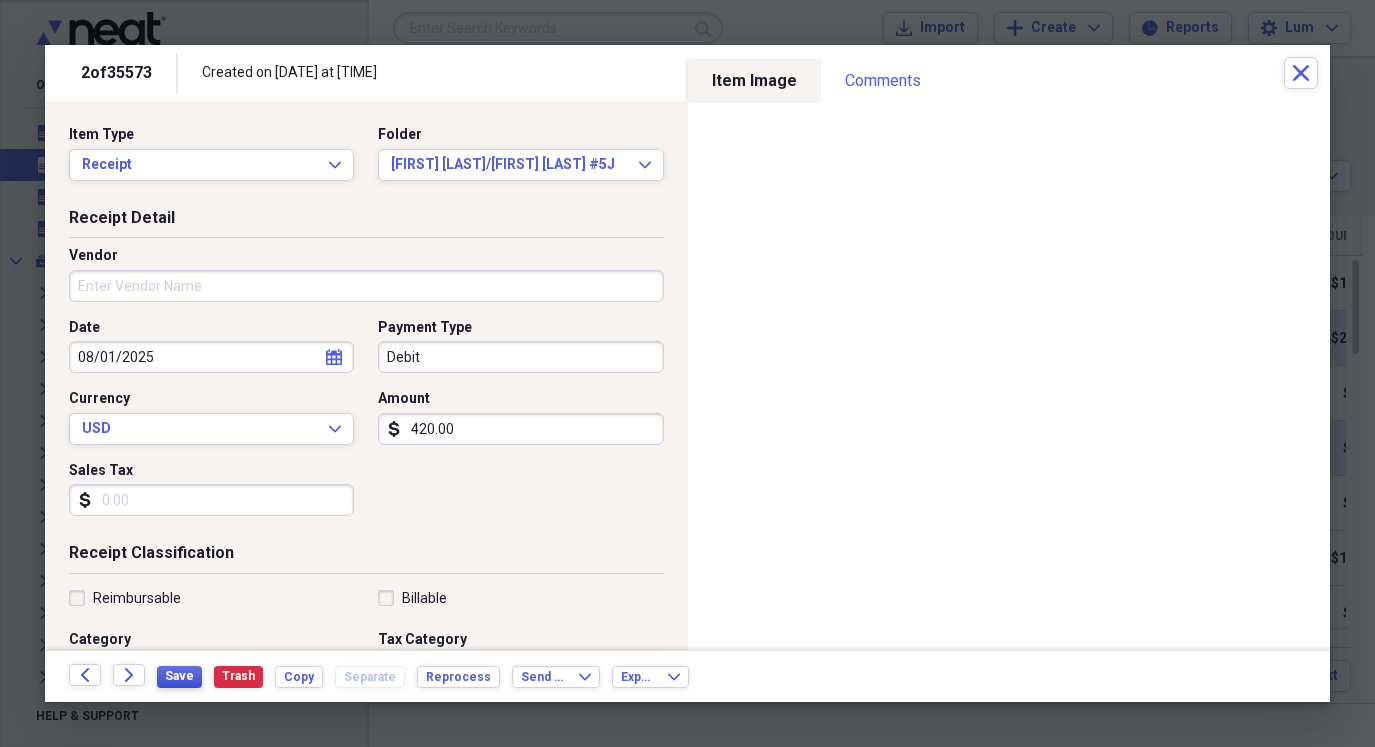 type on "420.00" 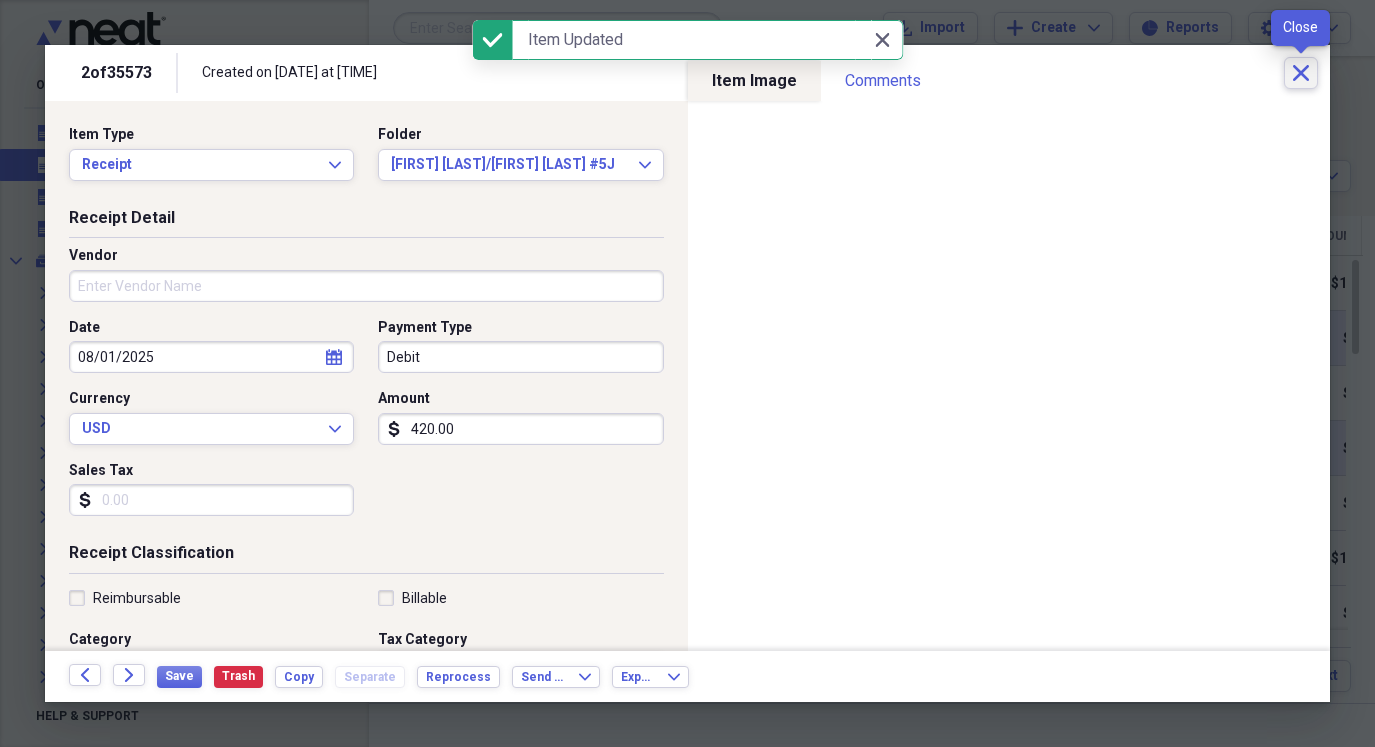 click on "Close" at bounding box center (1301, 73) 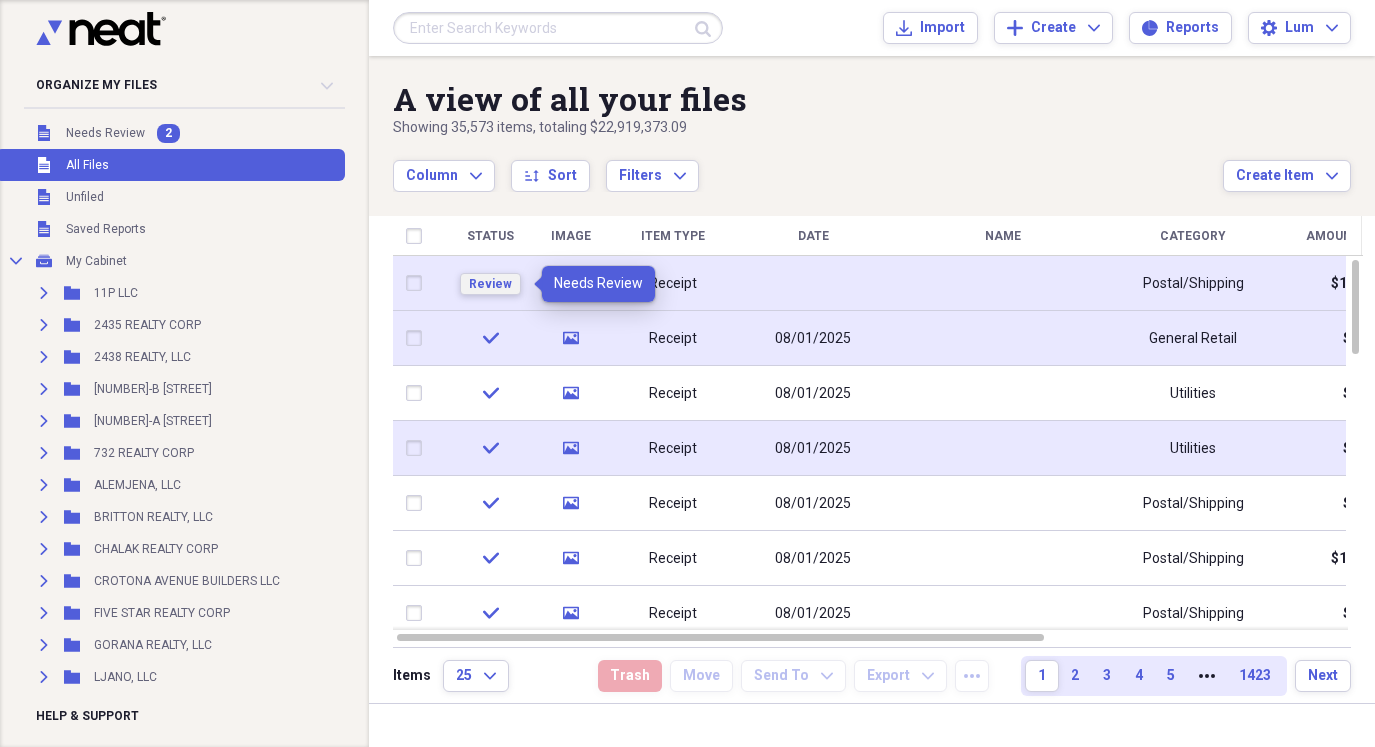 click on "Review" at bounding box center [490, 284] 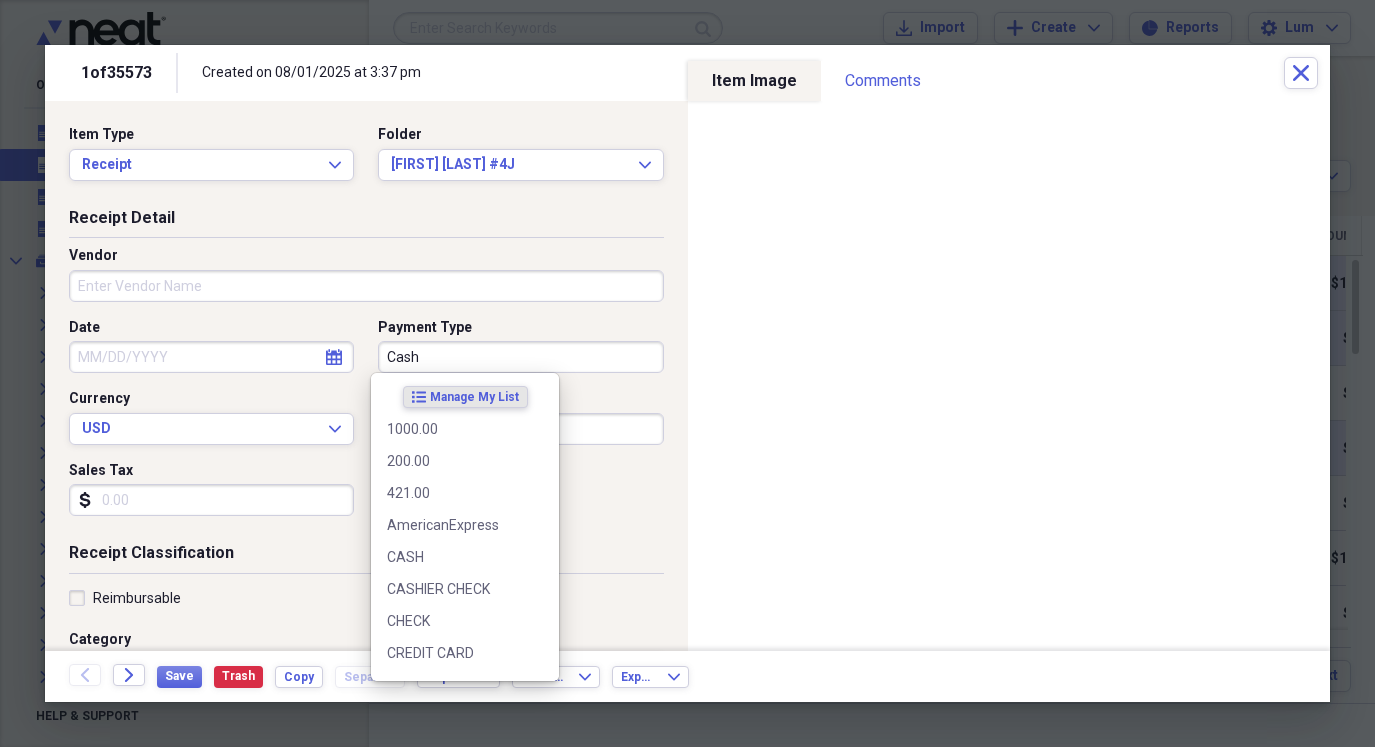 drag, startPoint x: 477, startPoint y: 355, endPoint x: 483, endPoint y: 371, distance: 17.088007 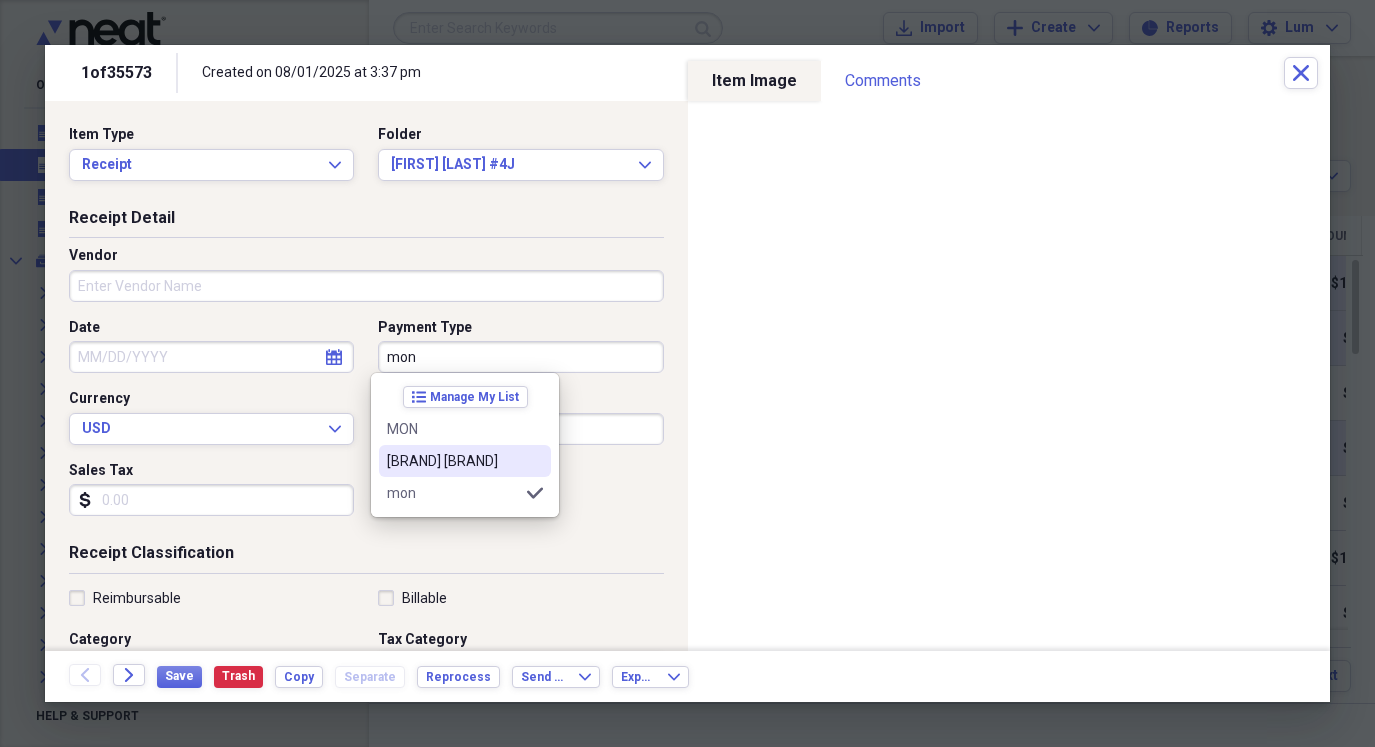 click on "[BRAND] [BRAND]" at bounding box center [465, 461] 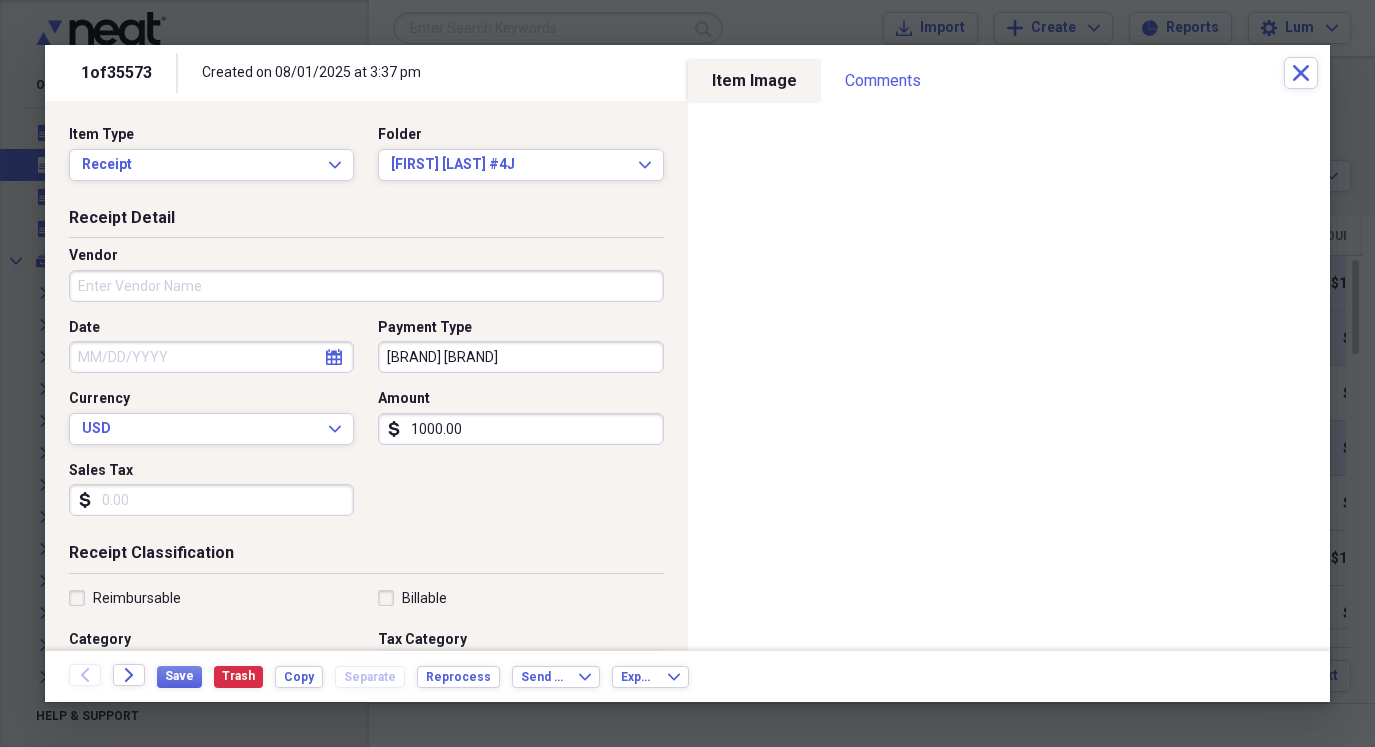 click 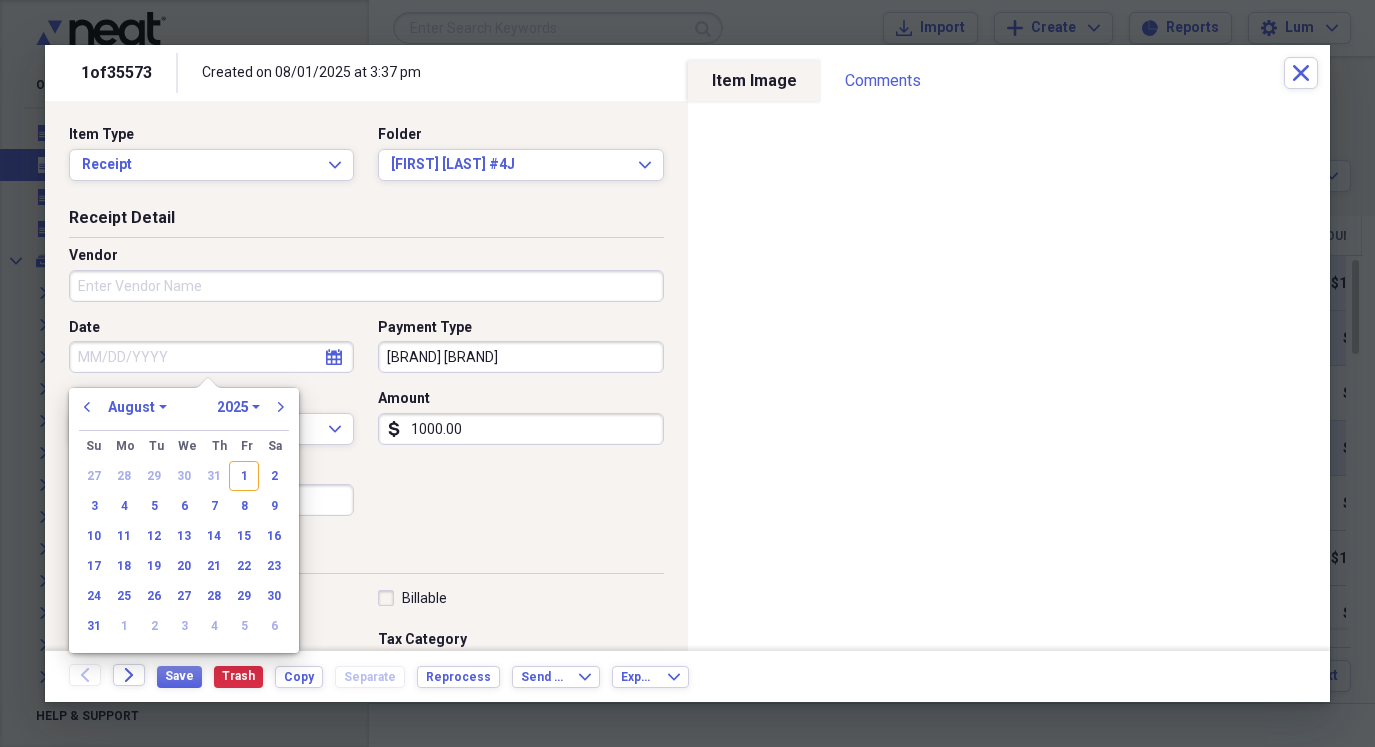 drag, startPoint x: 234, startPoint y: 472, endPoint x: 217, endPoint y: 498, distance: 31.06445 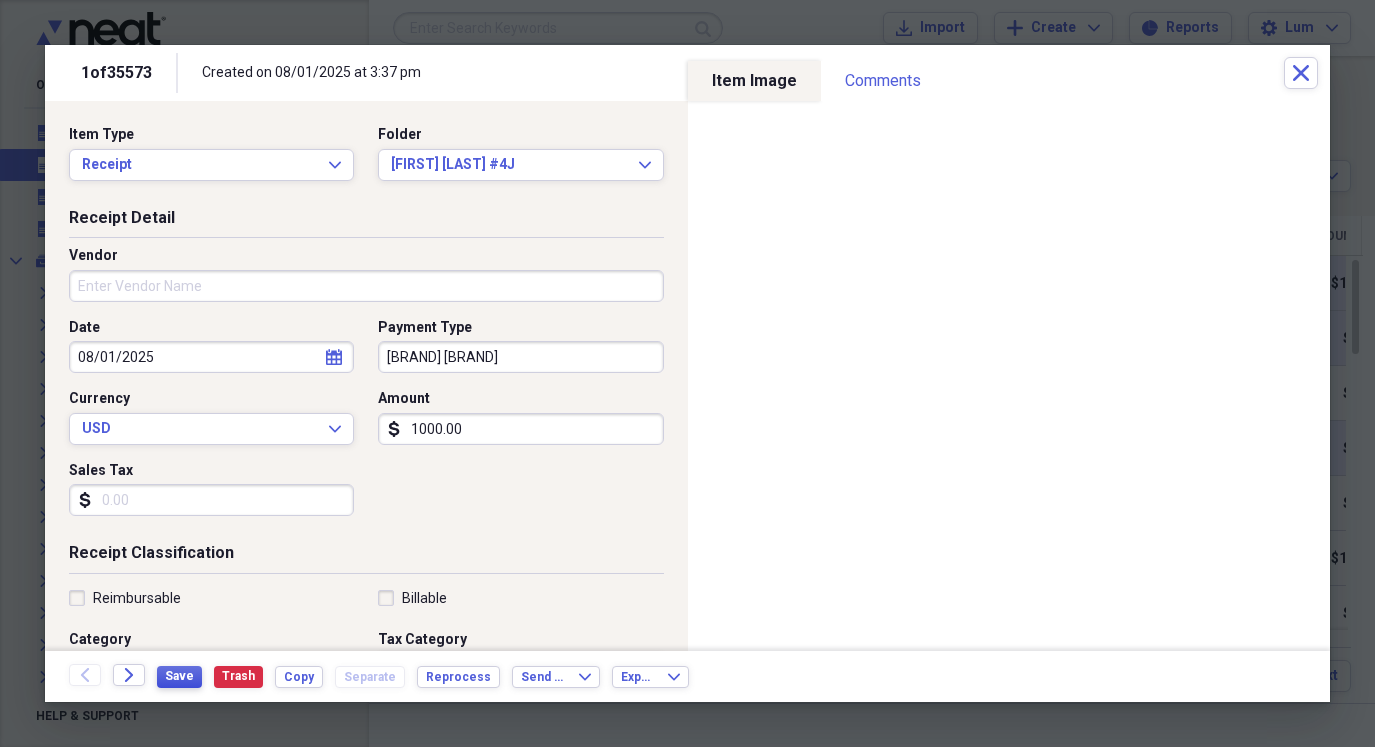 click on "Save" at bounding box center [179, 677] 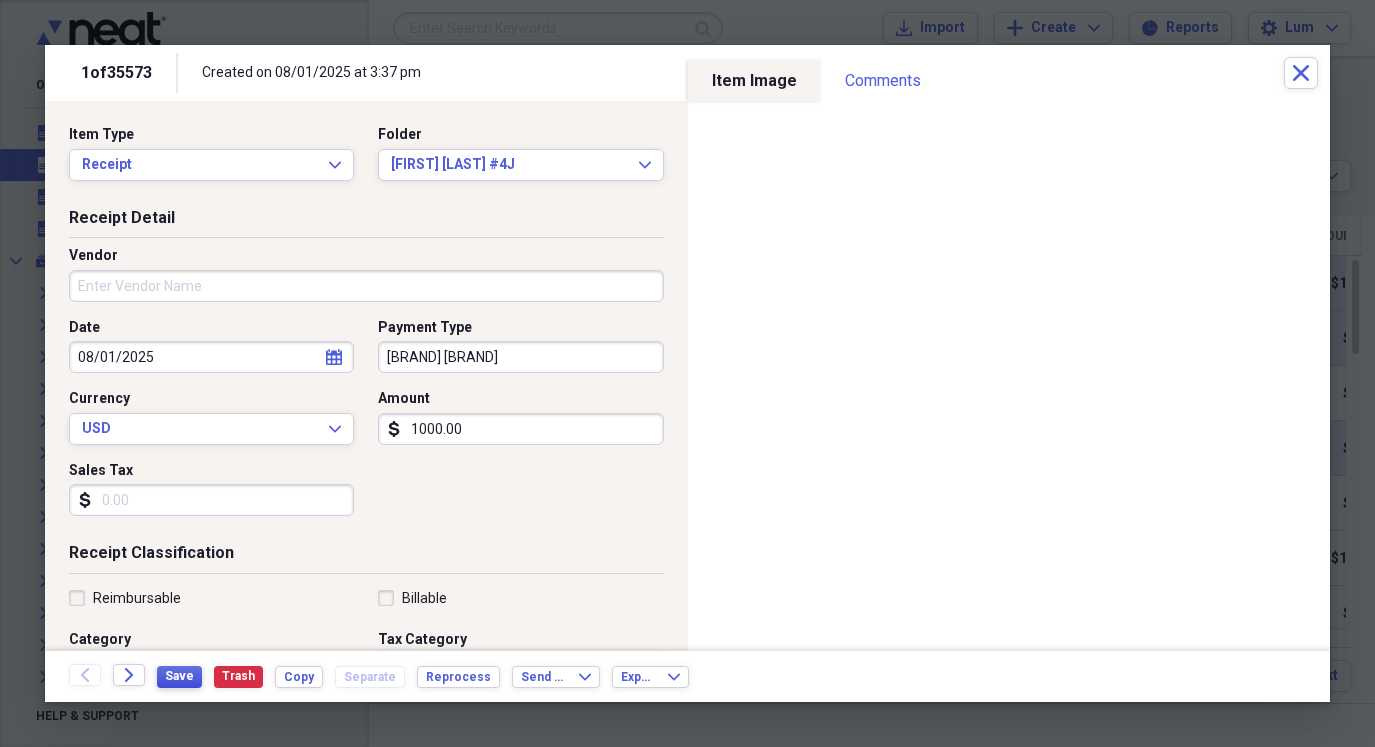 click on "Save" at bounding box center (179, 676) 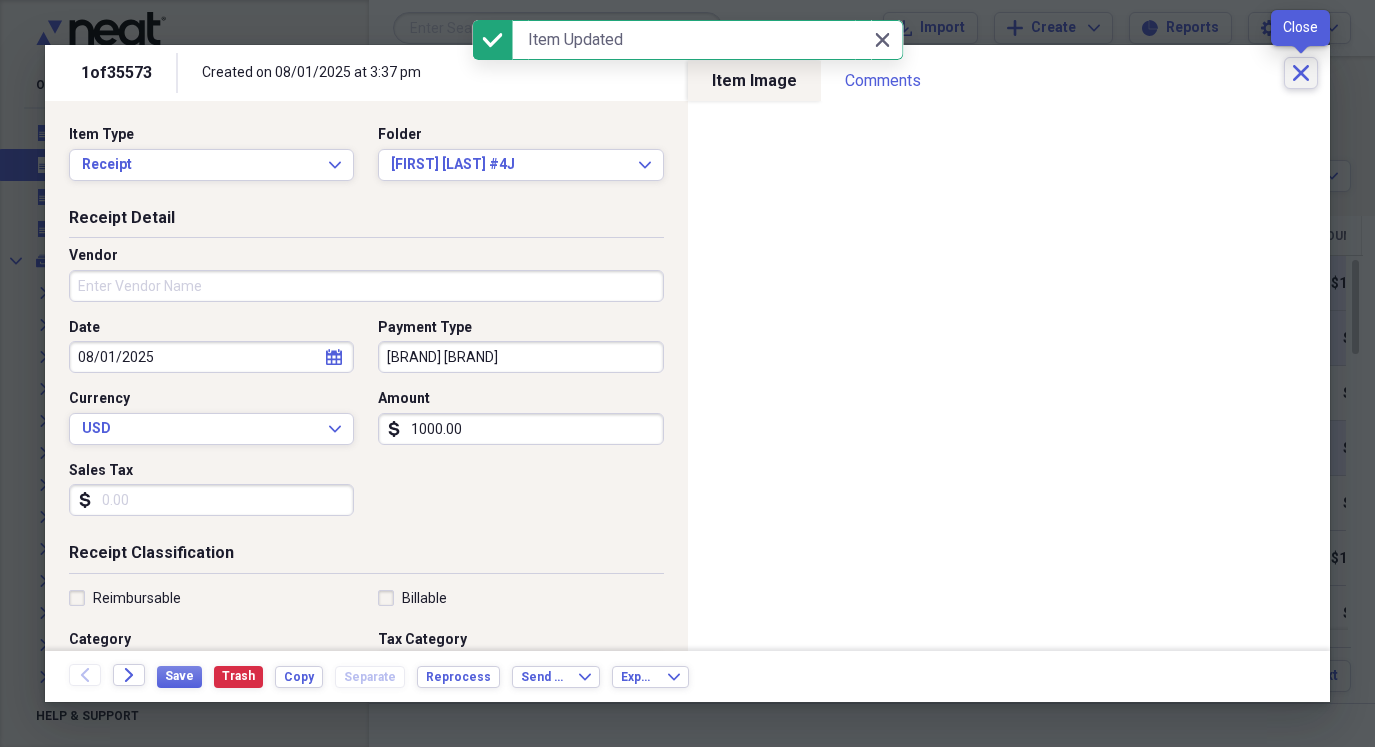 click on "Close" 